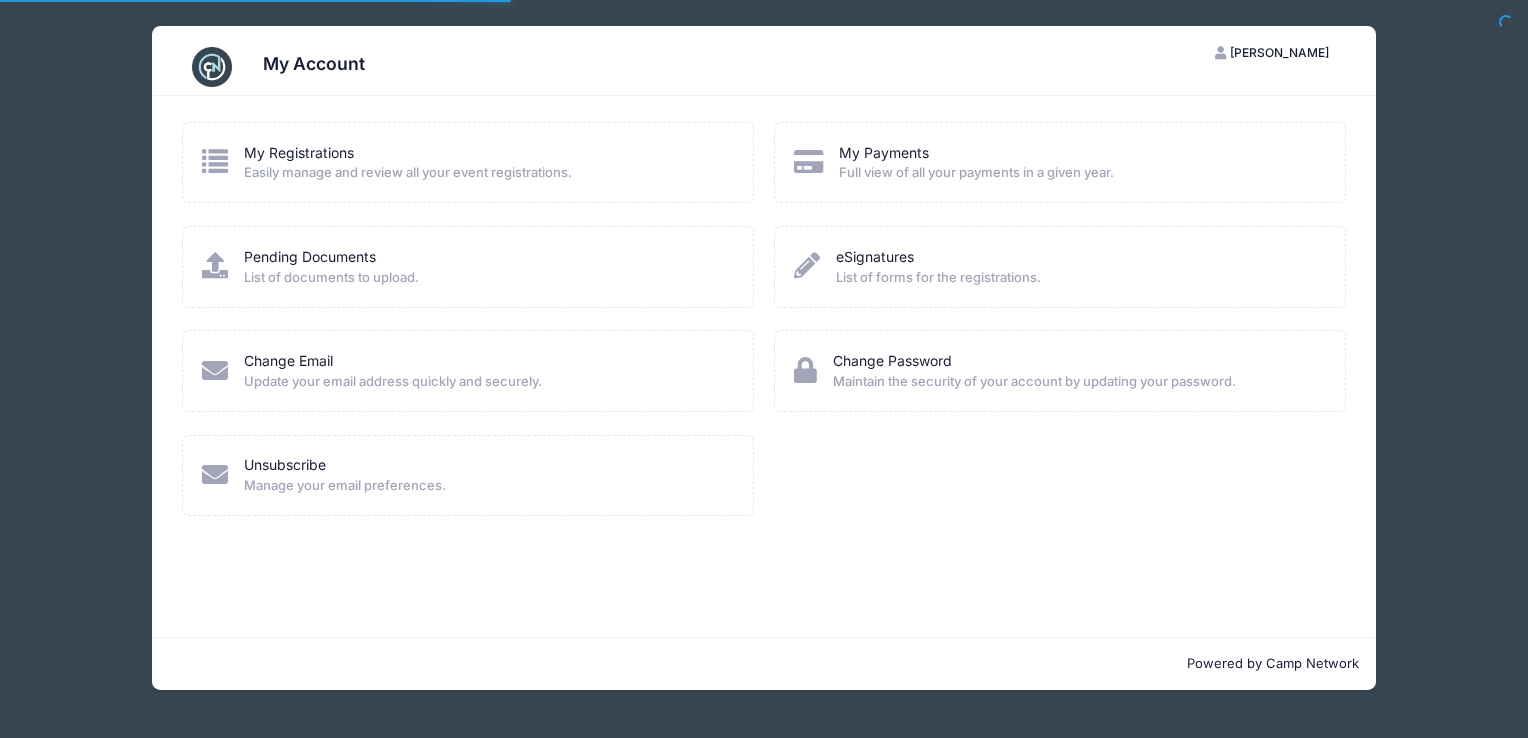 scroll, scrollTop: 0, scrollLeft: 0, axis: both 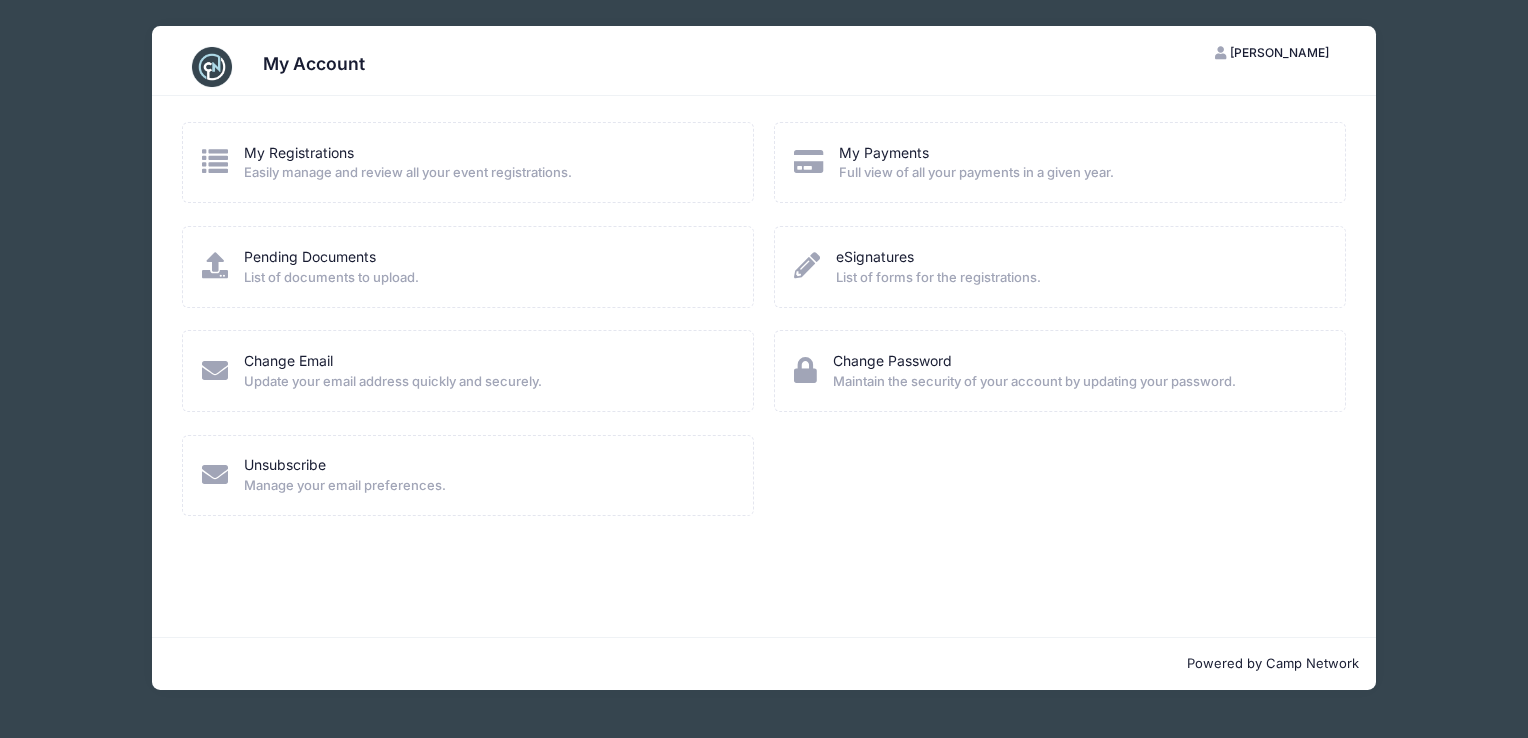 click on "My Registrations Easily manage and review all your event registrations." at bounding box center (408, 163) 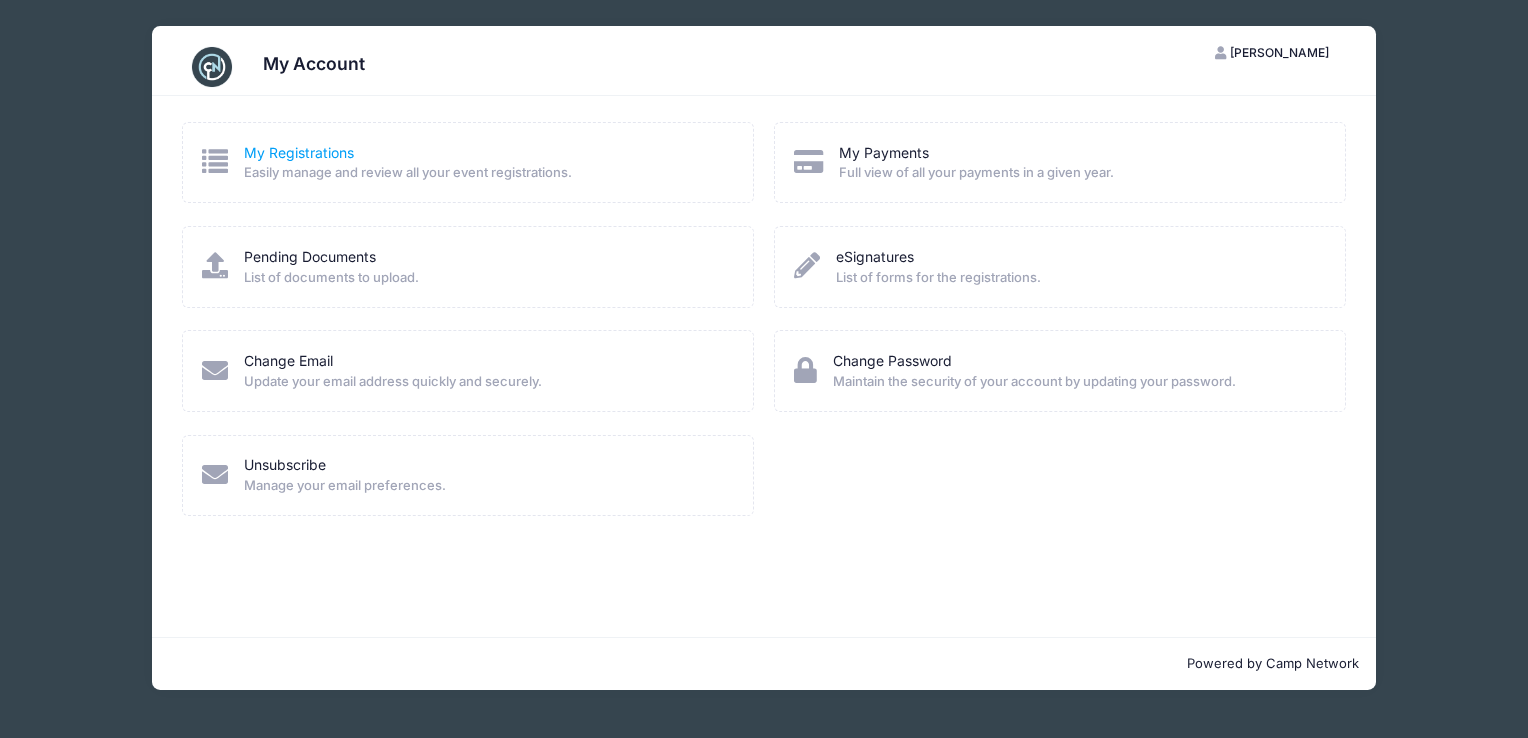 click on "My Registrations" at bounding box center [299, 152] 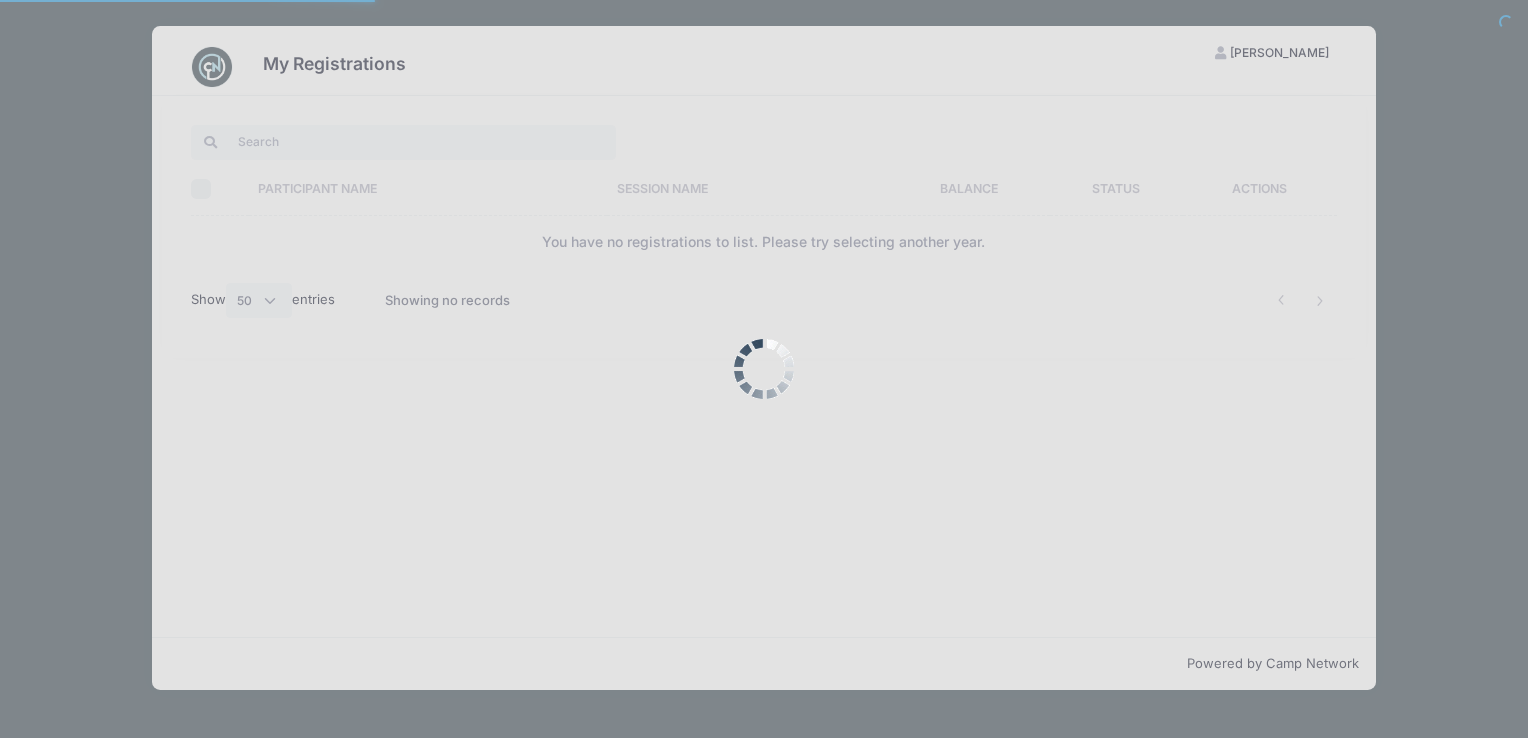 select on "50" 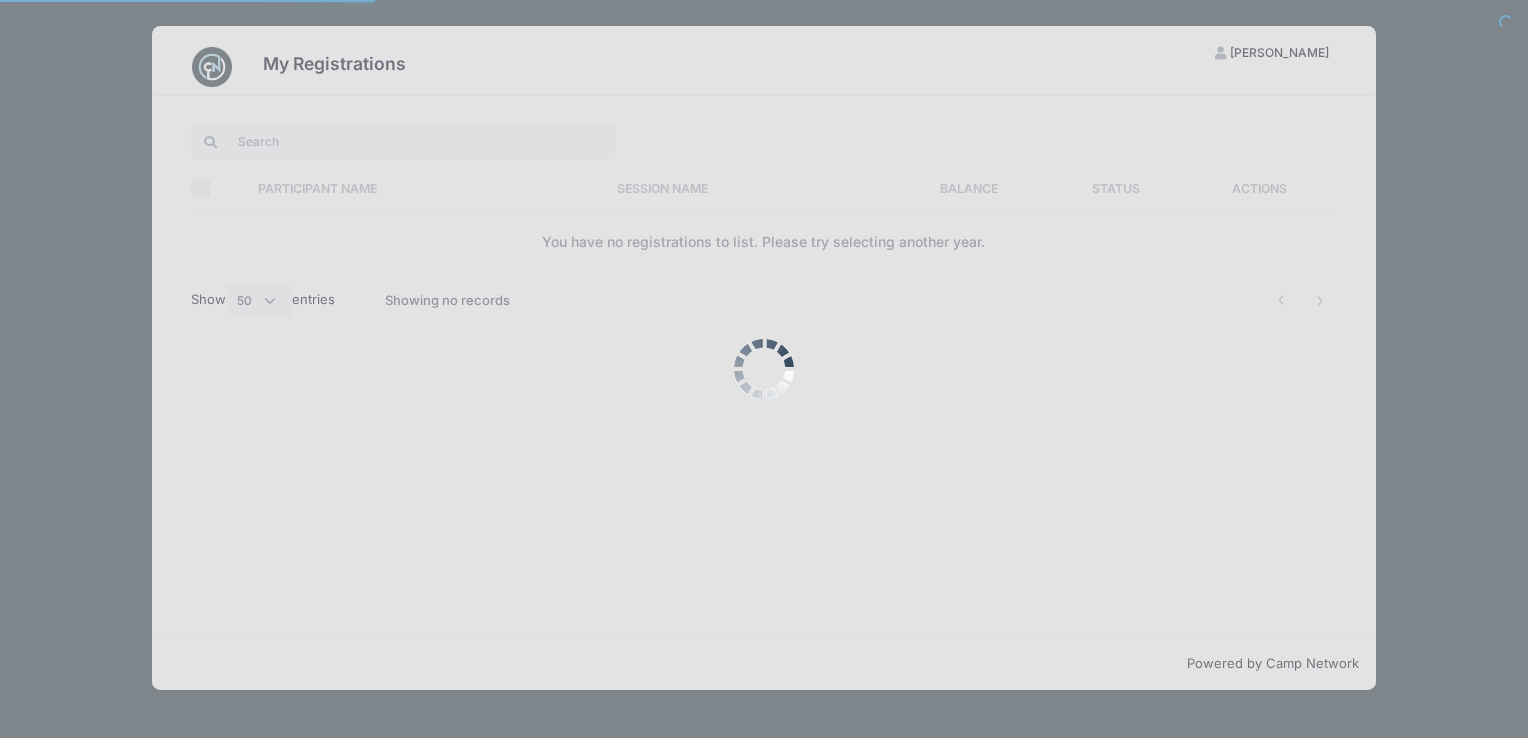 scroll, scrollTop: 0, scrollLeft: 0, axis: both 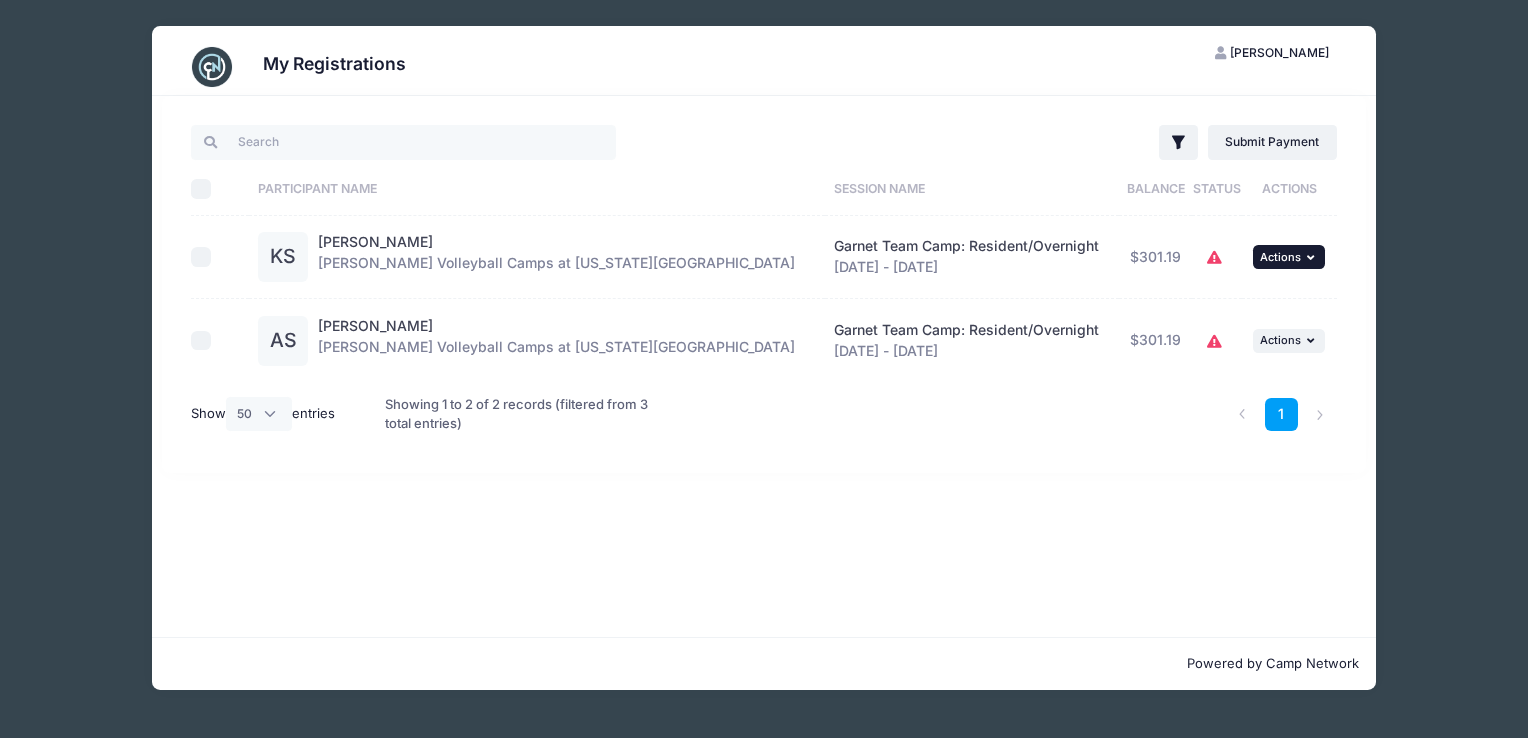 click on "... Actions" at bounding box center (1289, 257) 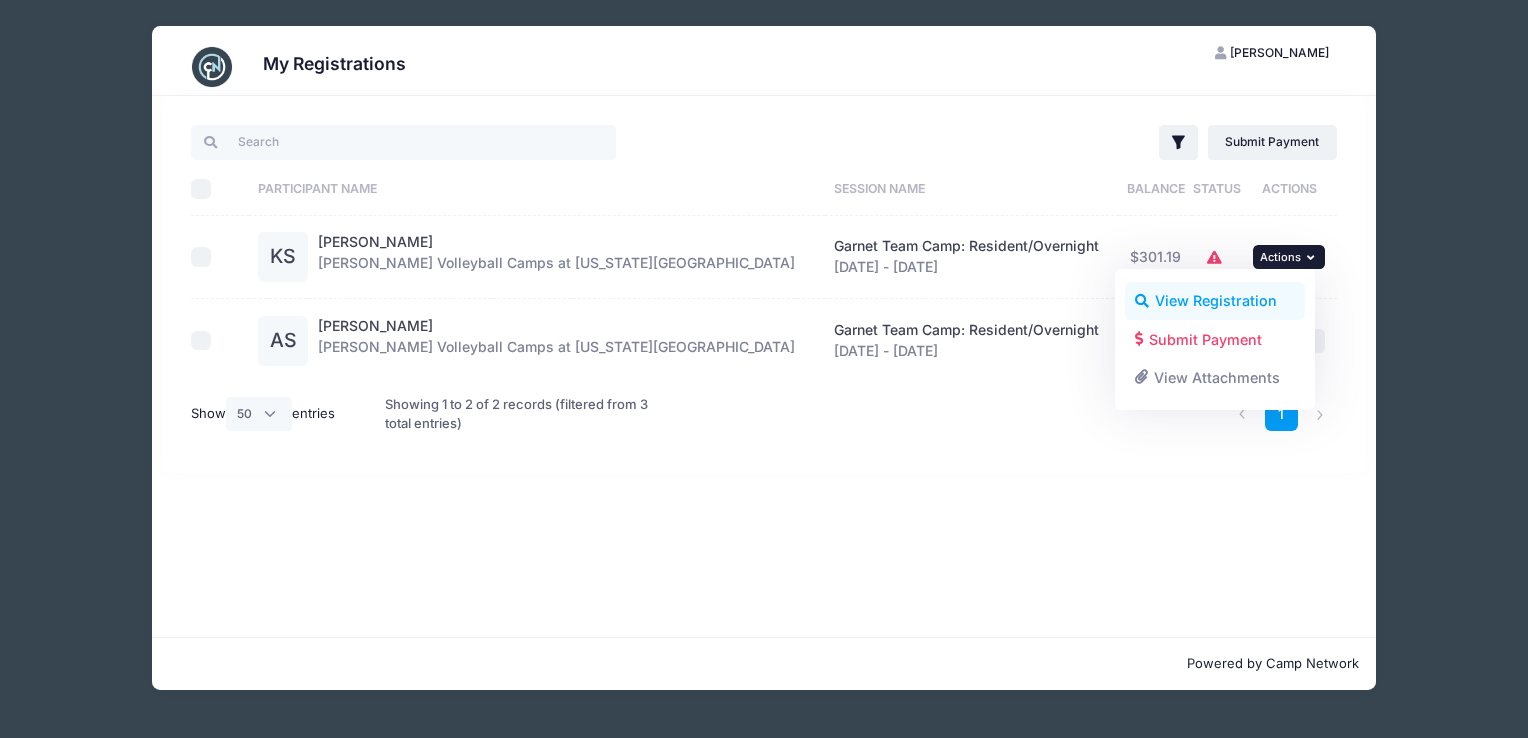 click on "View Registration" at bounding box center (1215, 301) 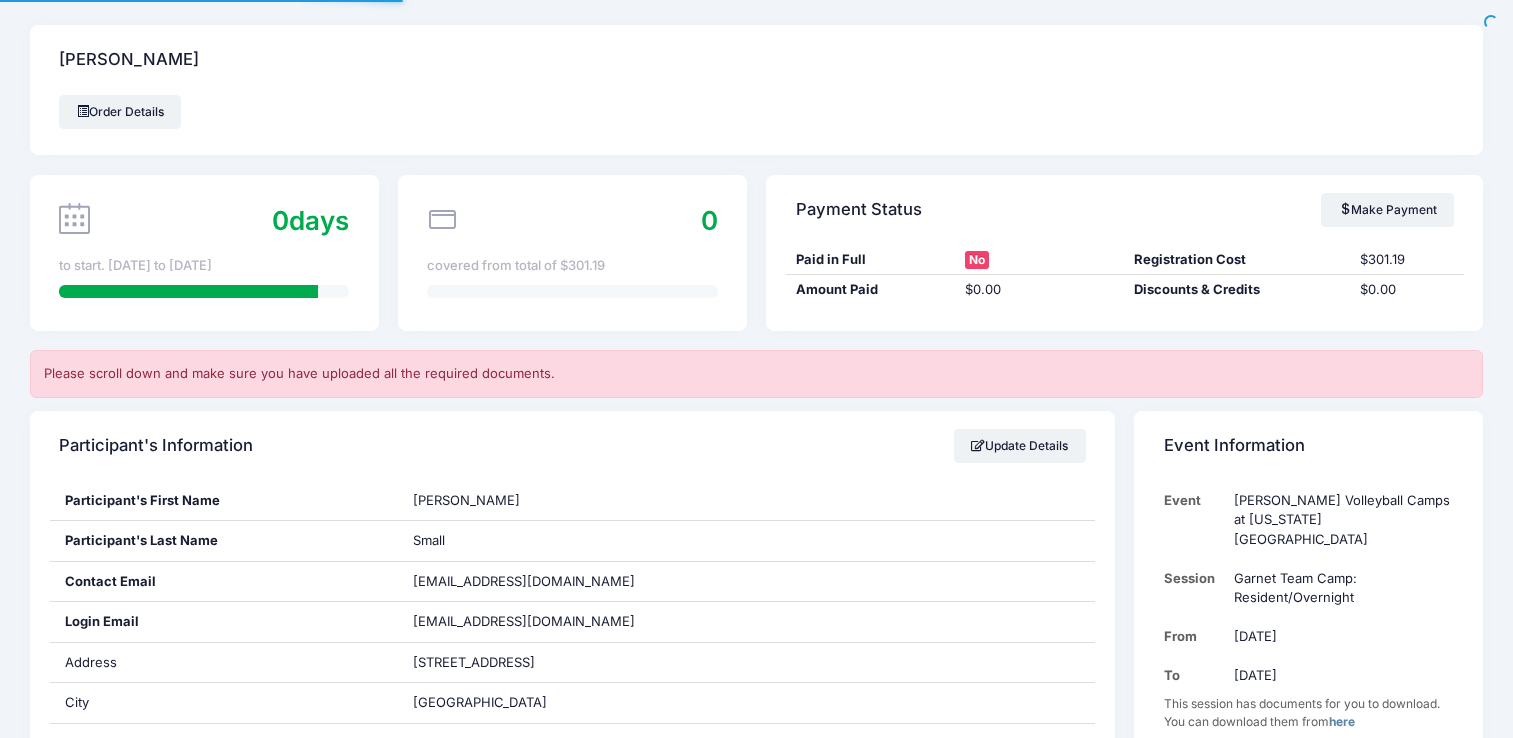 scroll, scrollTop: 0, scrollLeft: 0, axis: both 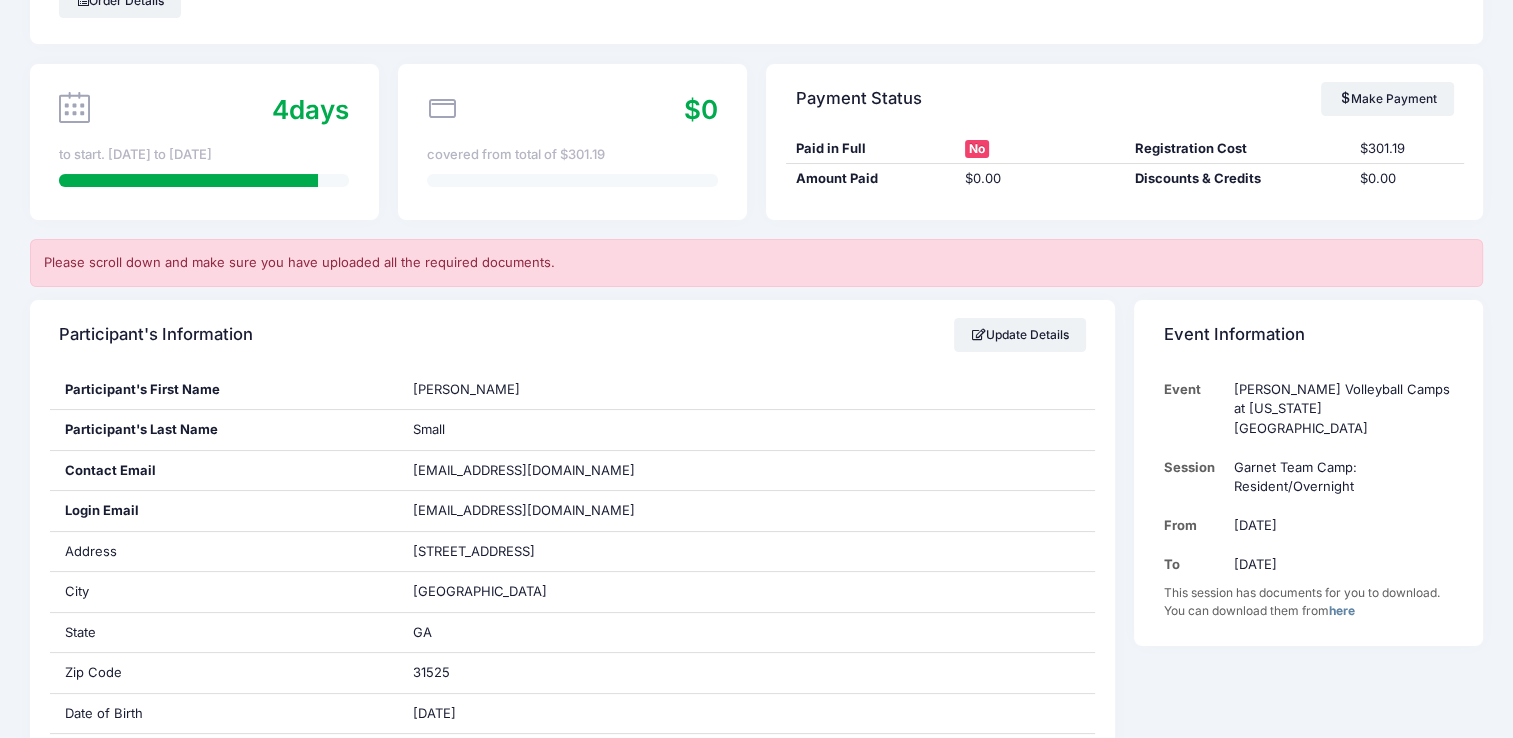click on "Small, Kate
JS Julie Small      My Account
Logout
Order Details
4" at bounding box center (756, 1375) 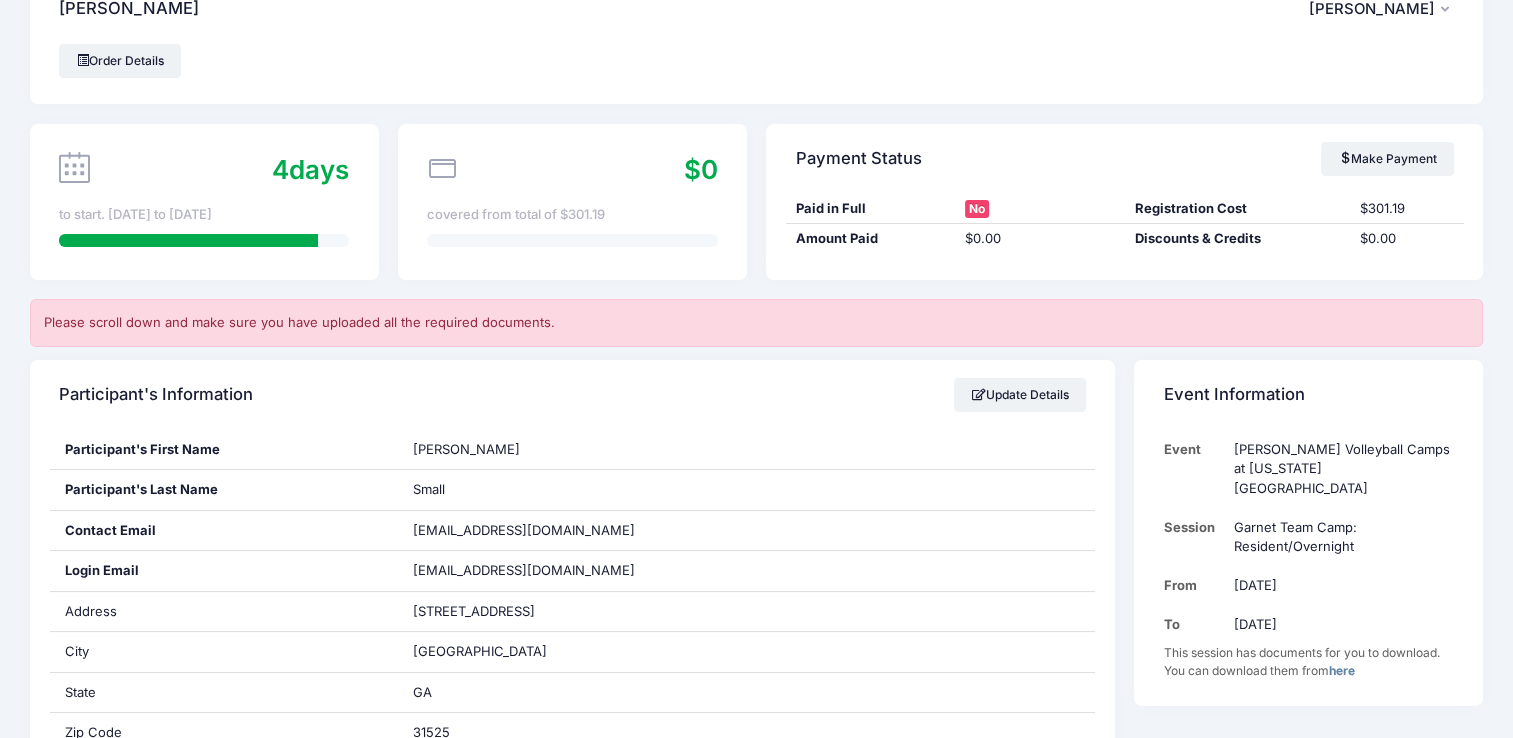 scroll, scrollTop: 0, scrollLeft: 0, axis: both 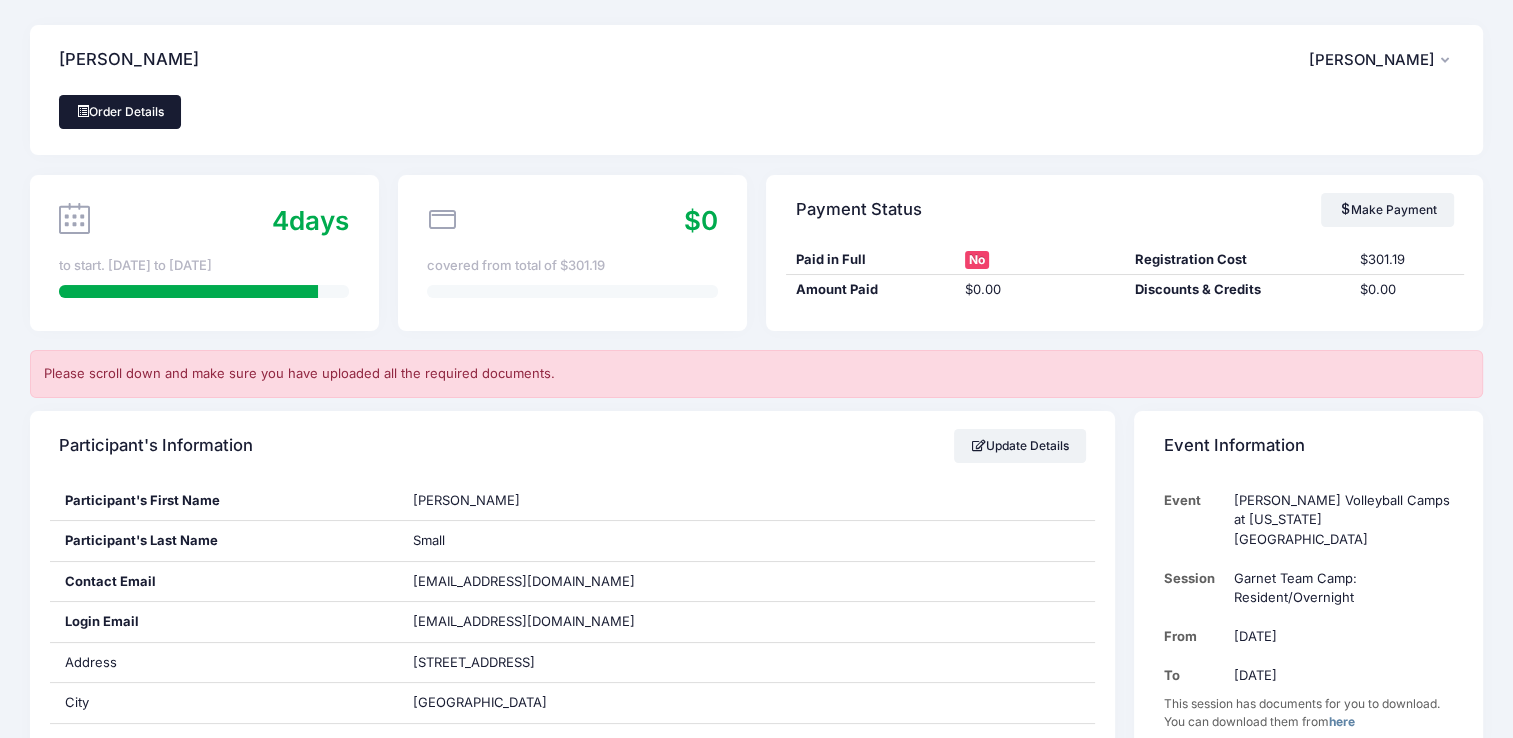 click on "Order Details" at bounding box center [120, 112] 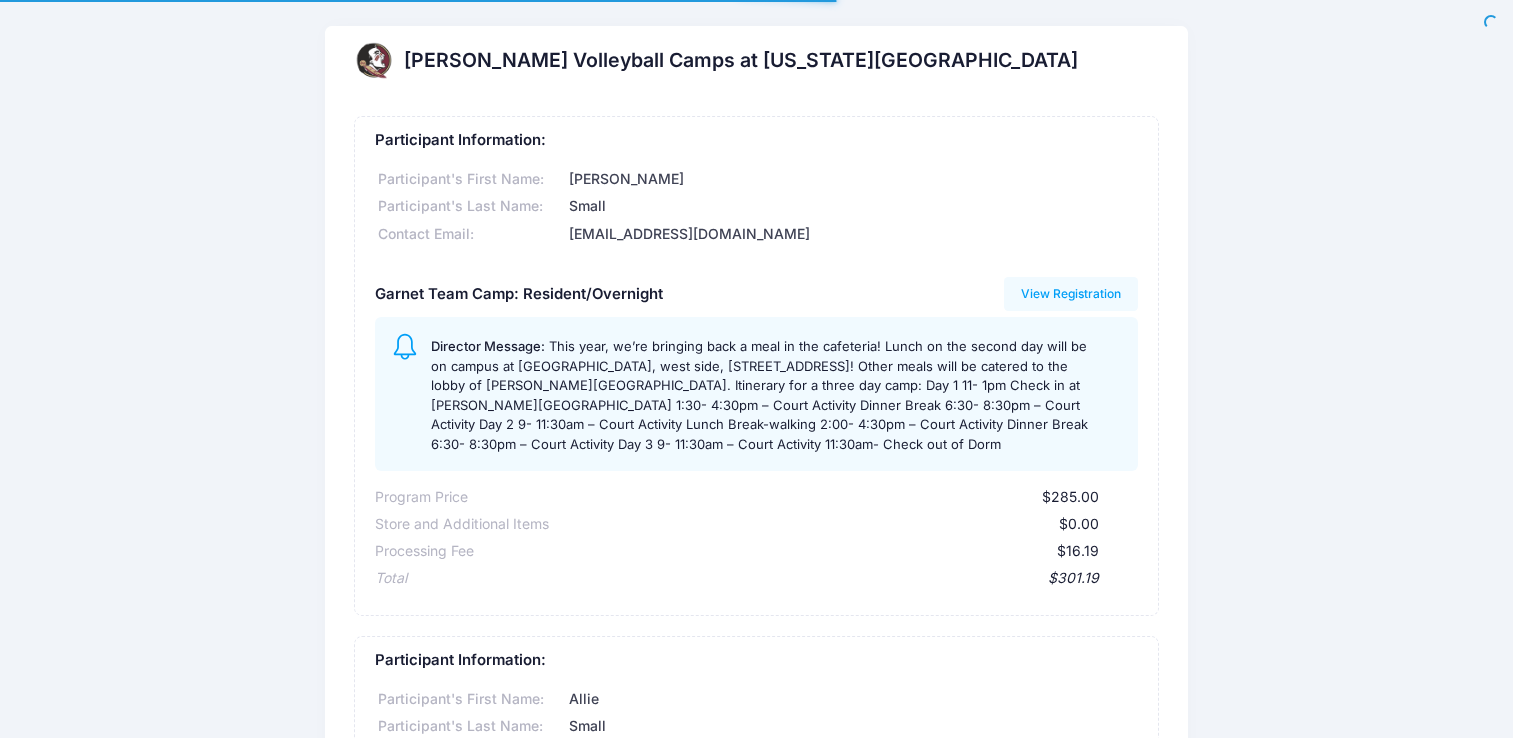 scroll, scrollTop: 0, scrollLeft: 0, axis: both 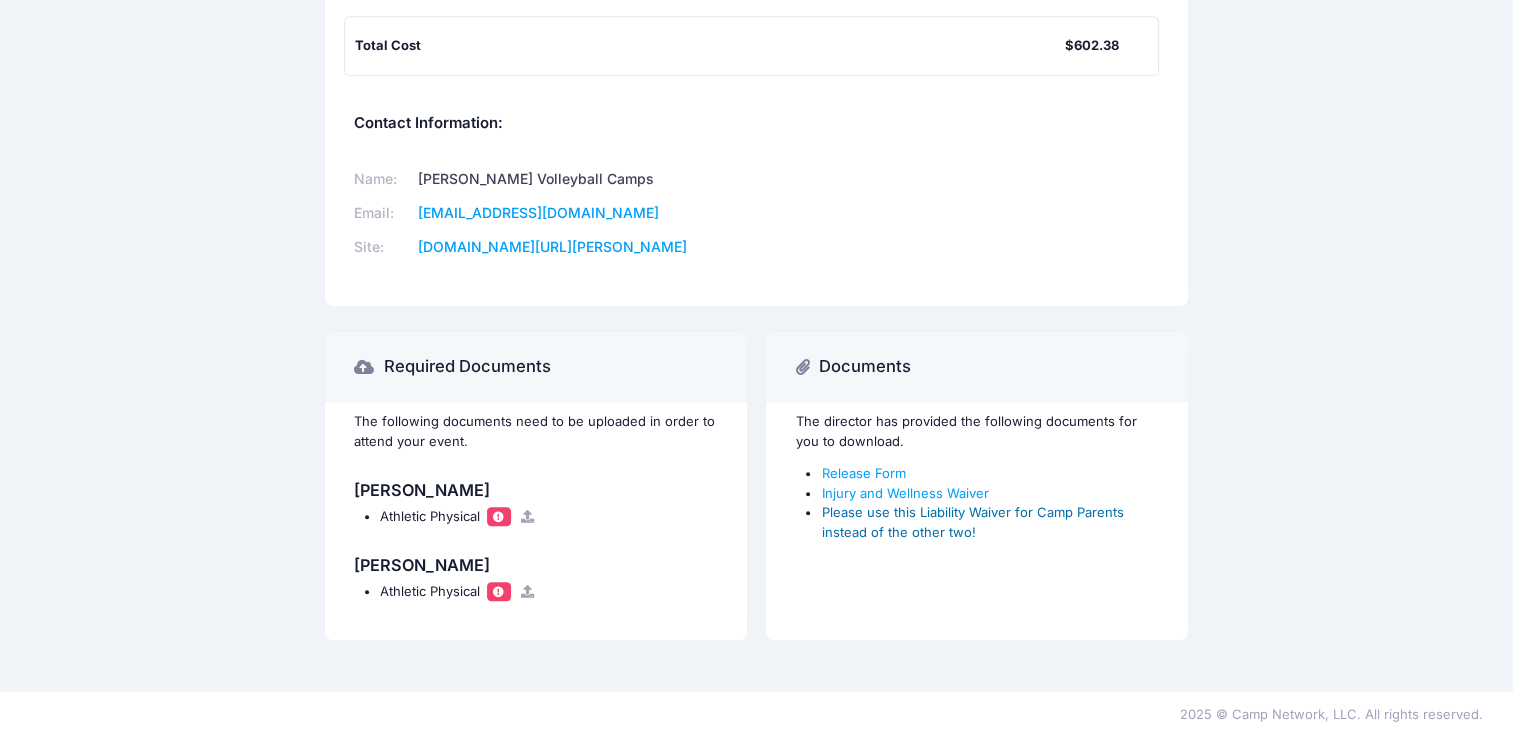 click on "Please use this Liability Waiver for Camp Parents instead of the other two!" at bounding box center [972, 522] 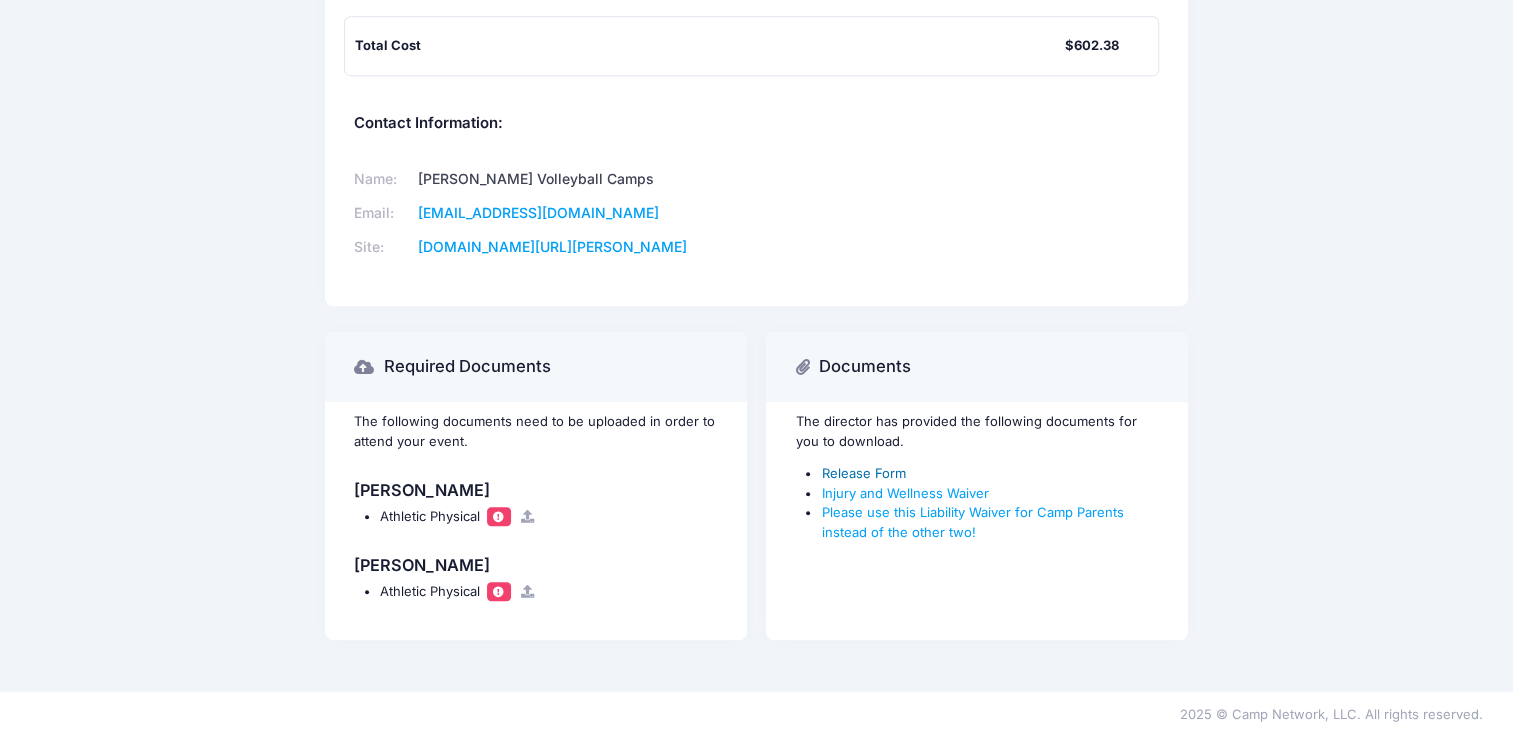 click on "Release Form" at bounding box center [863, 473] 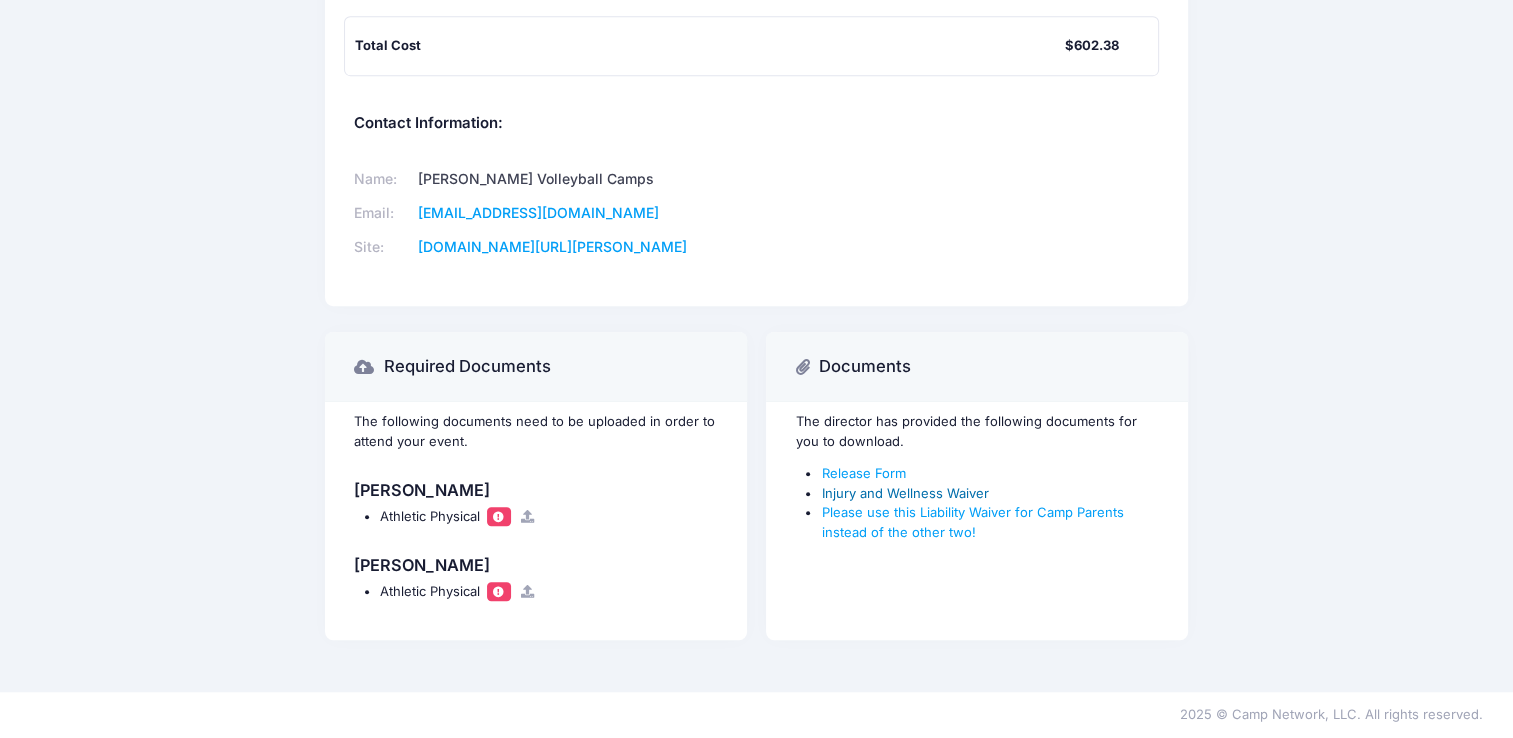 click on "Injury and Wellness Waiver" at bounding box center (904, 493) 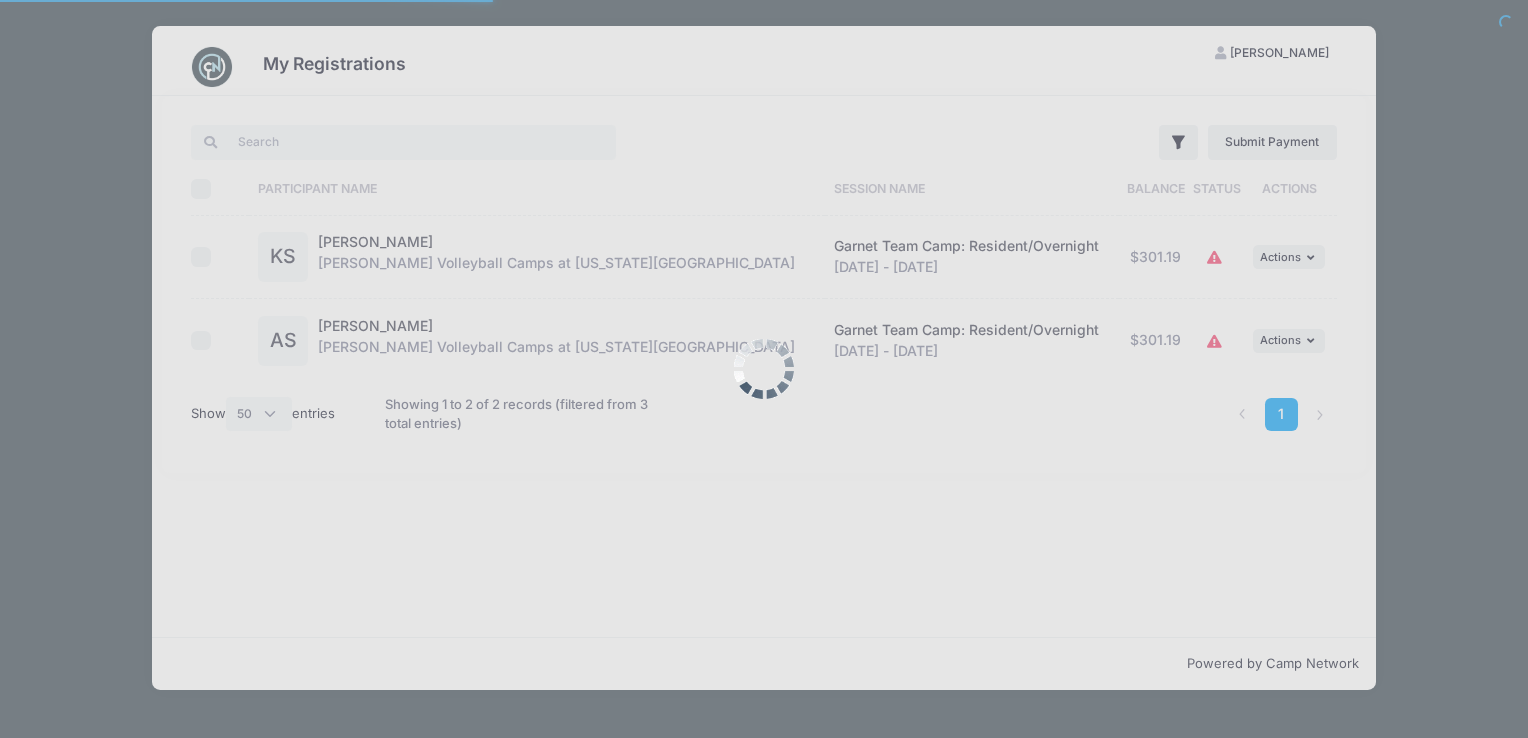 select on "50" 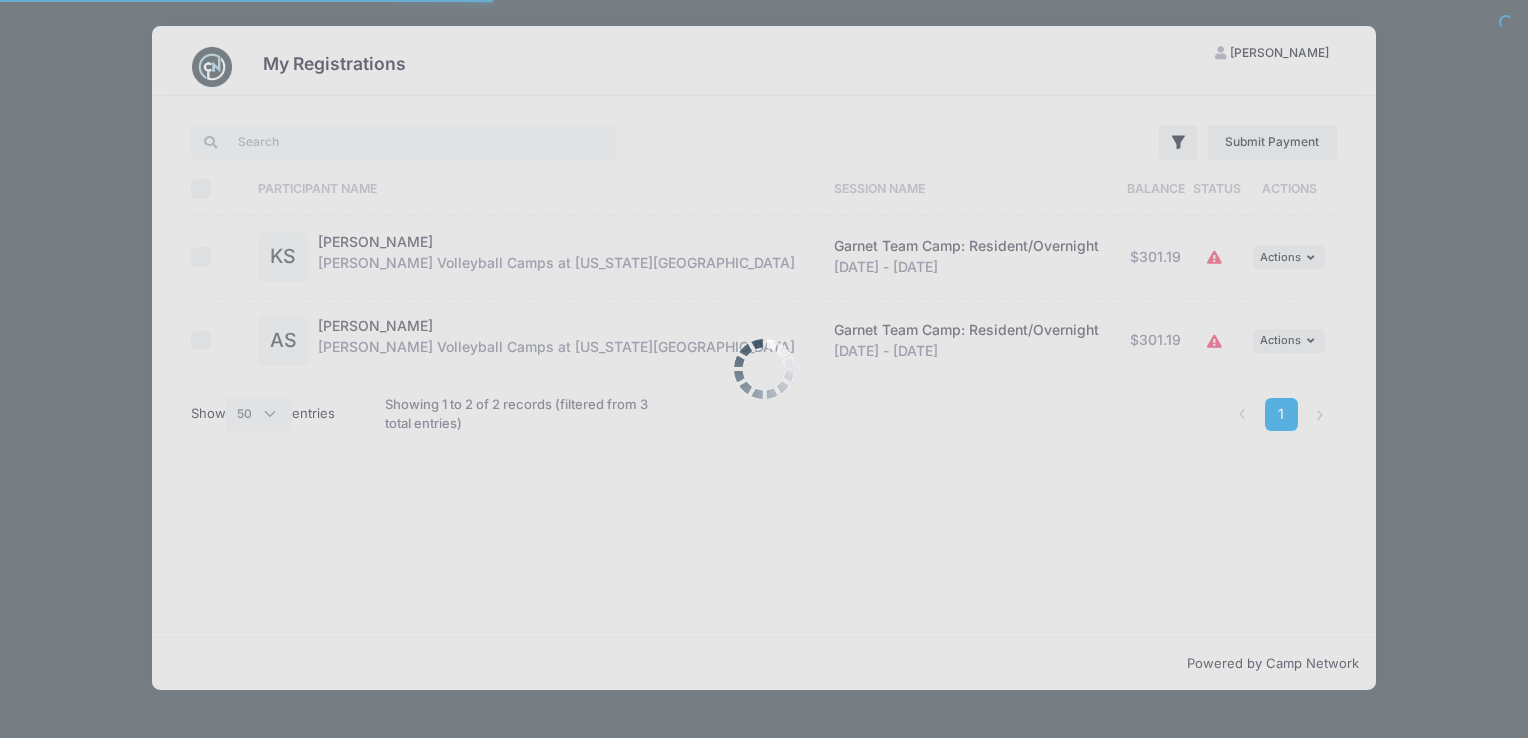 scroll, scrollTop: 0, scrollLeft: 0, axis: both 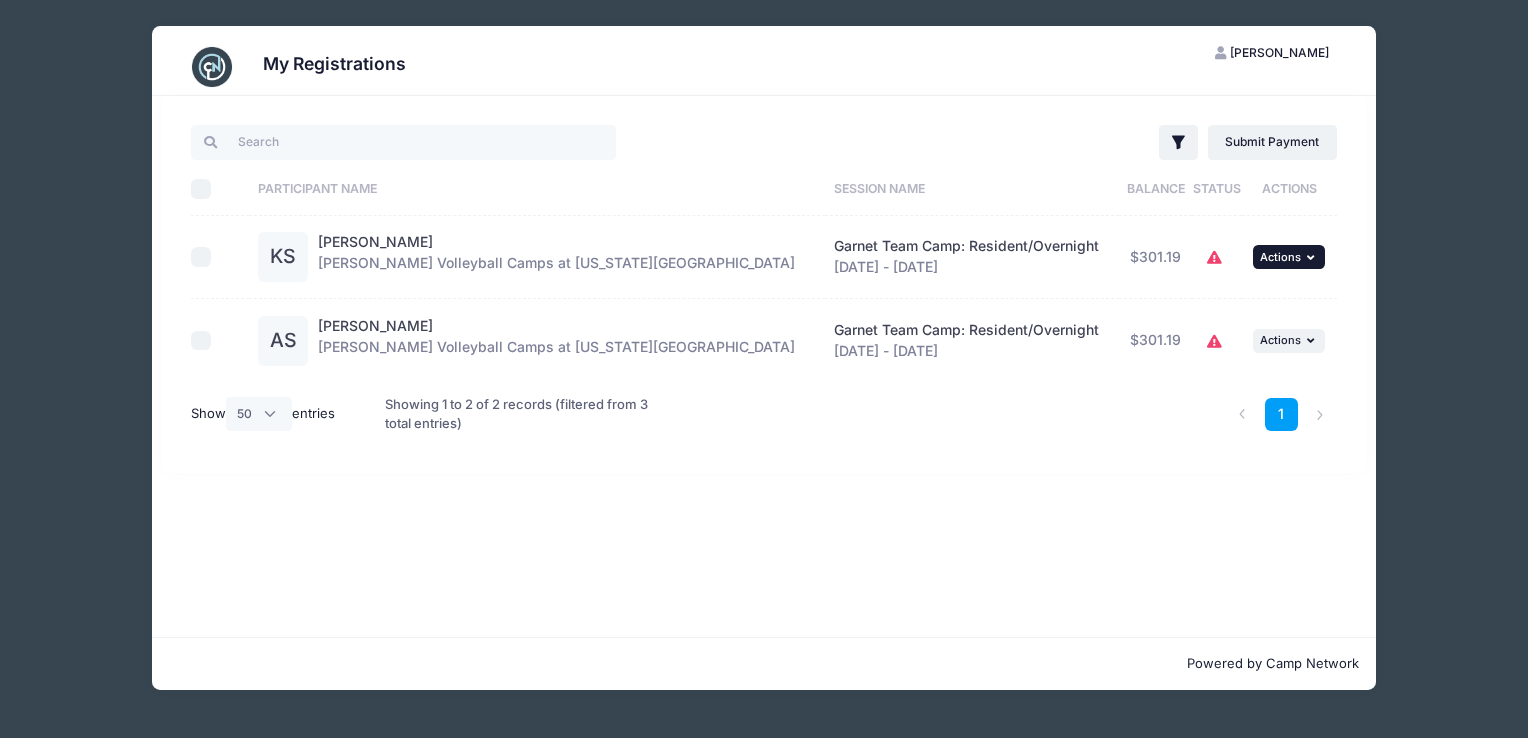 click on "... Actions" at bounding box center (1289, 257) 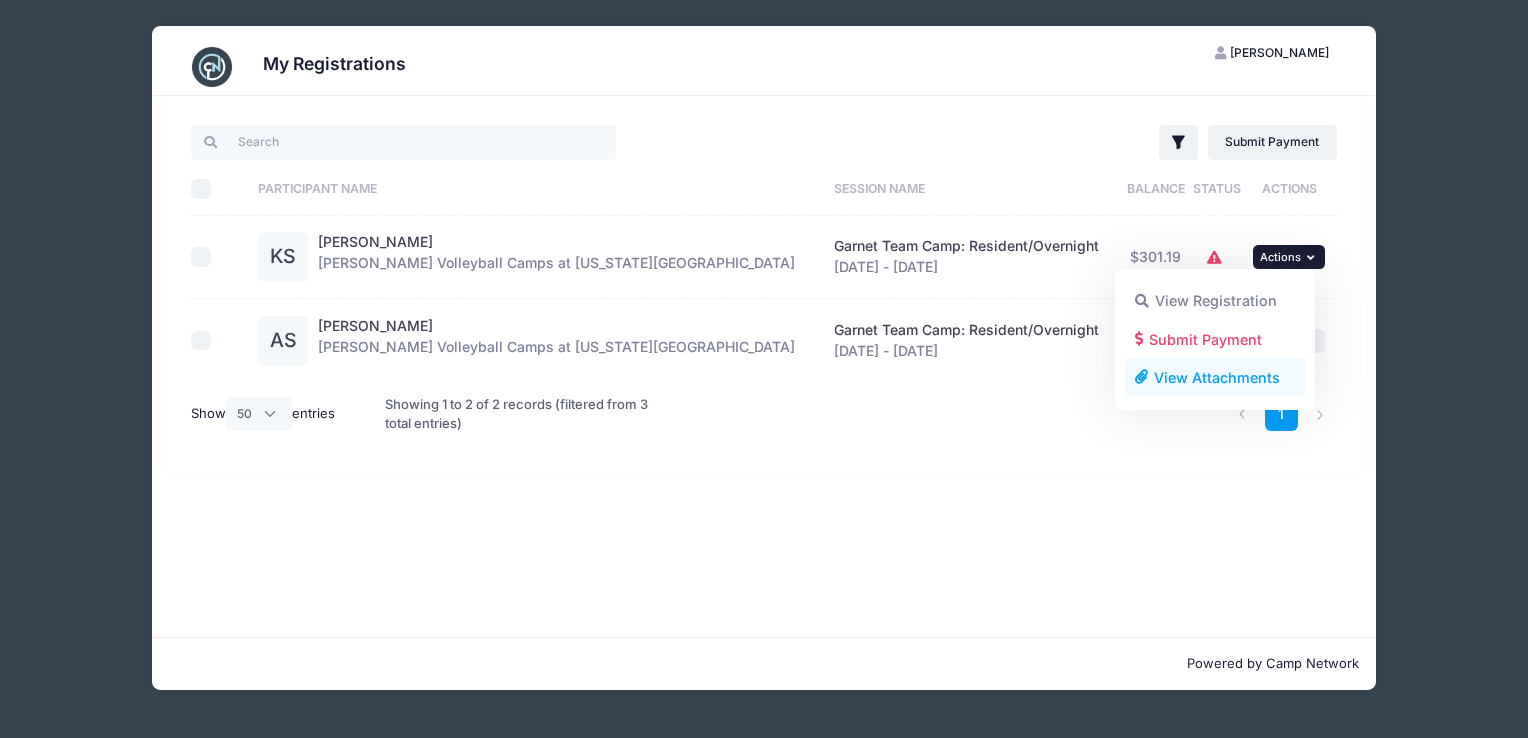 click on "View Attachments" at bounding box center [1215, 378] 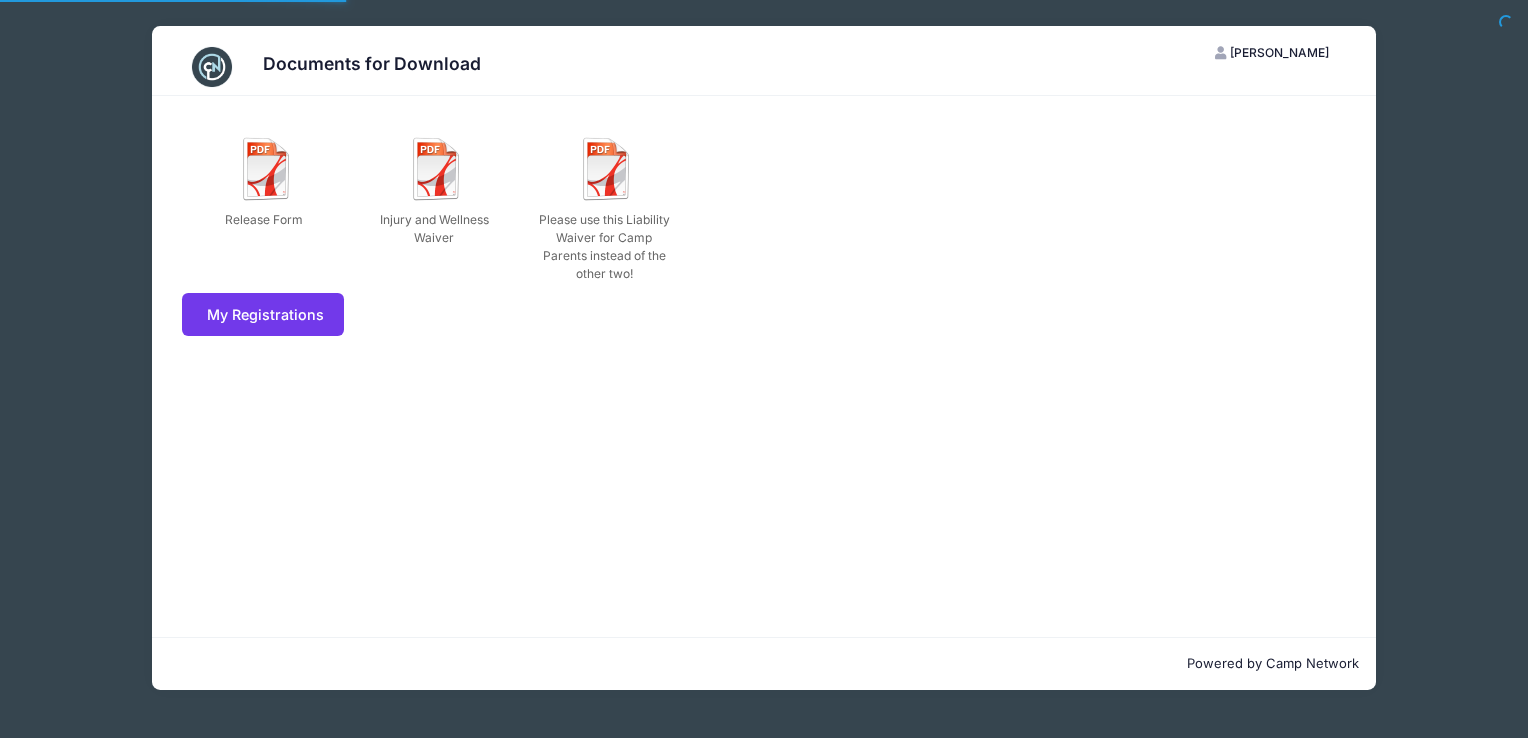 scroll, scrollTop: 0, scrollLeft: 0, axis: both 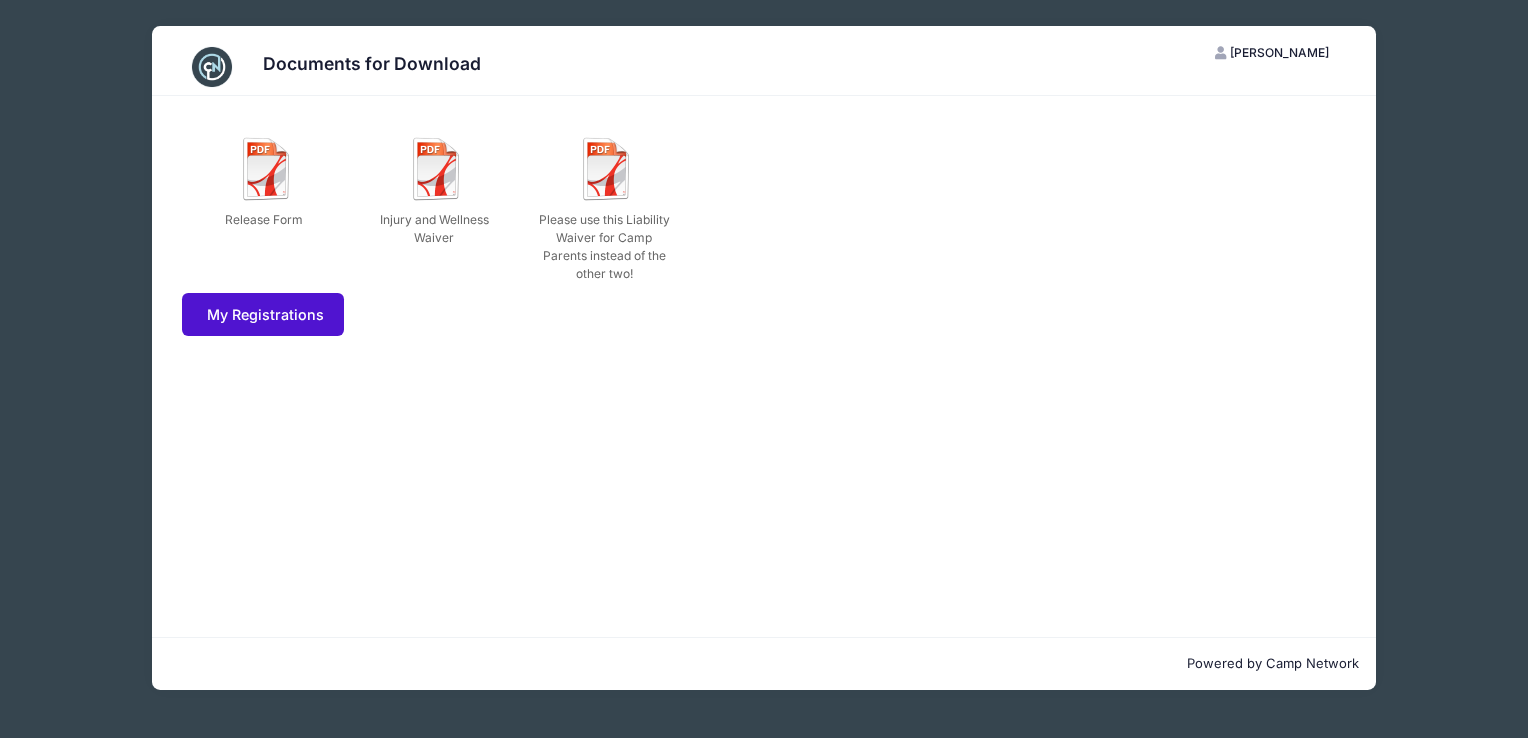 click on "My Registrations" at bounding box center [263, 314] 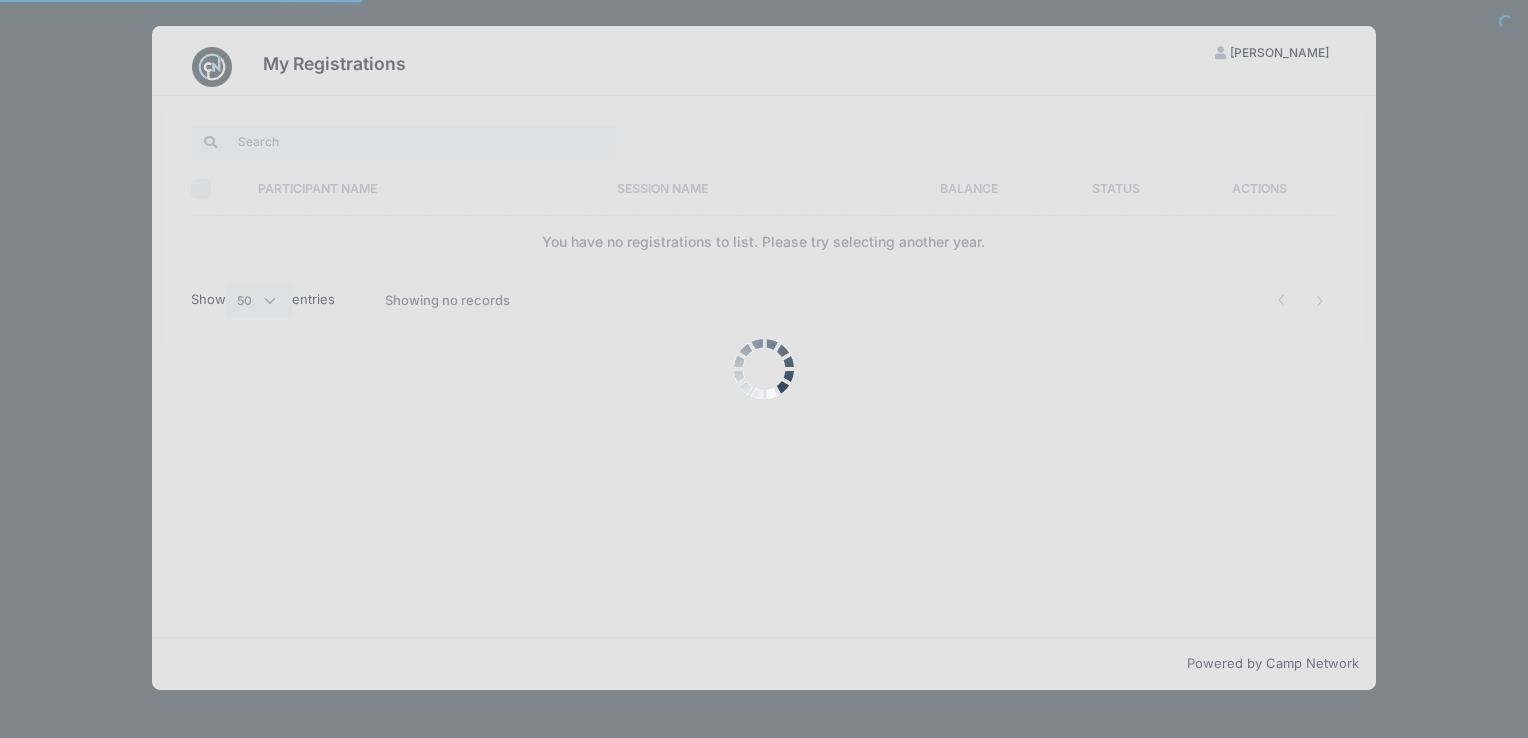select on "50" 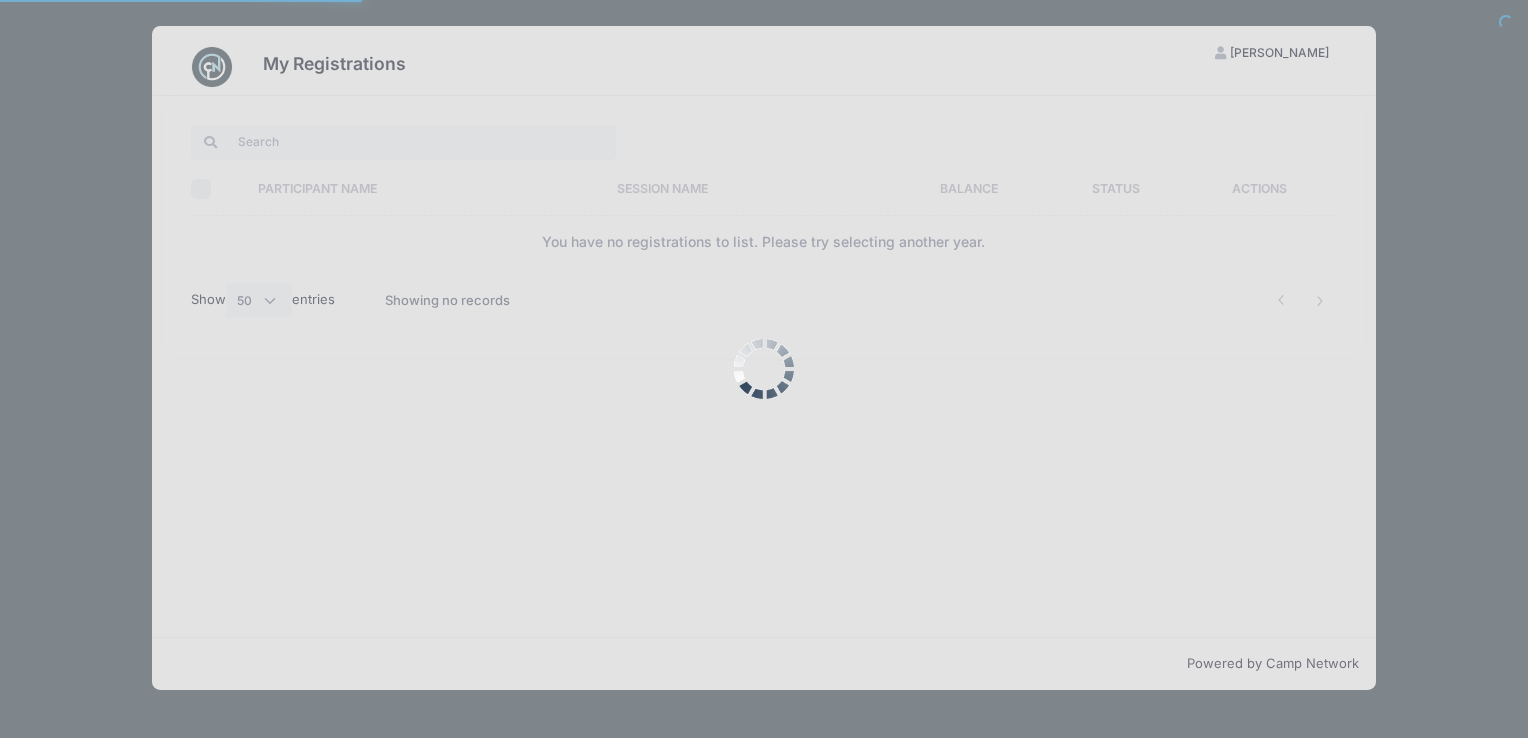 scroll, scrollTop: 0, scrollLeft: 0, axis: both 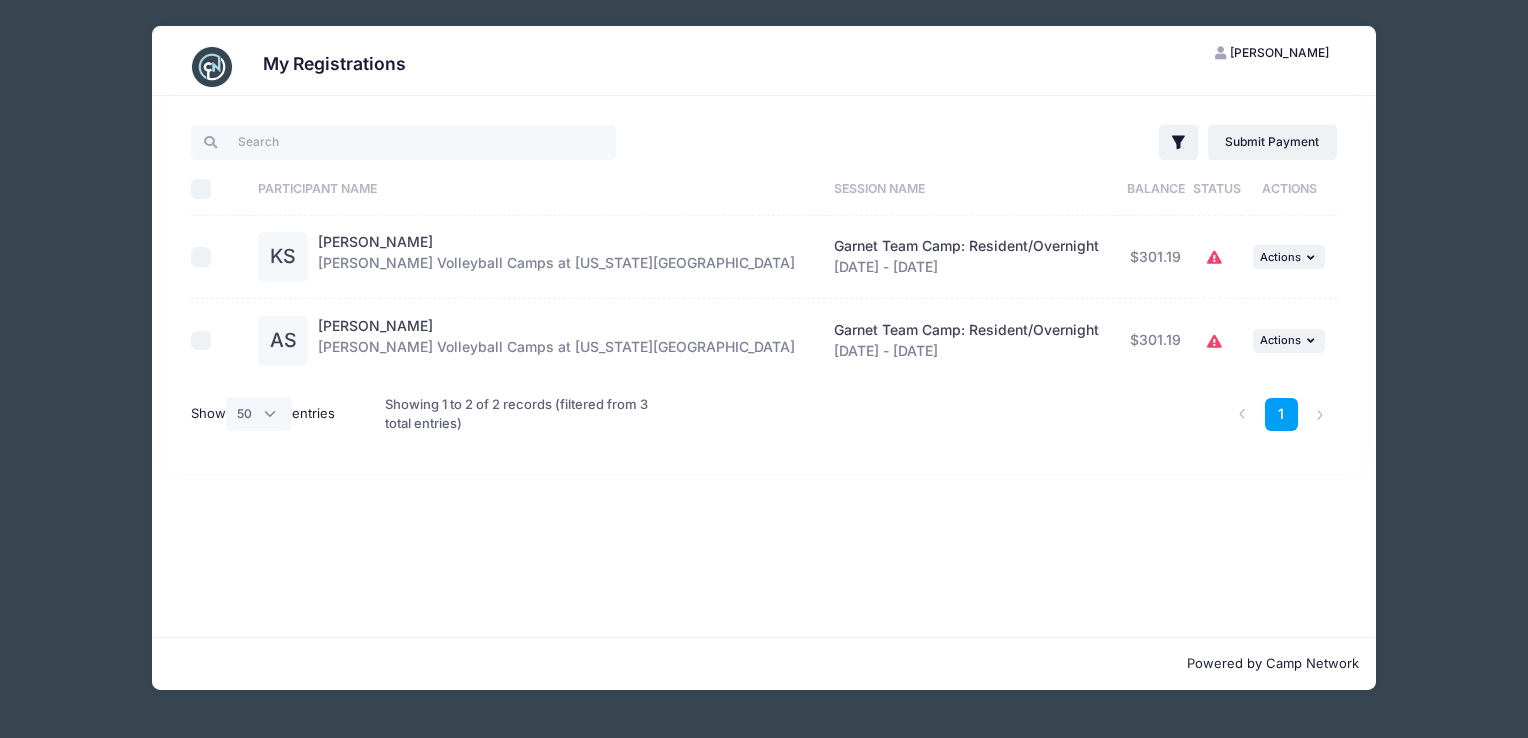 click 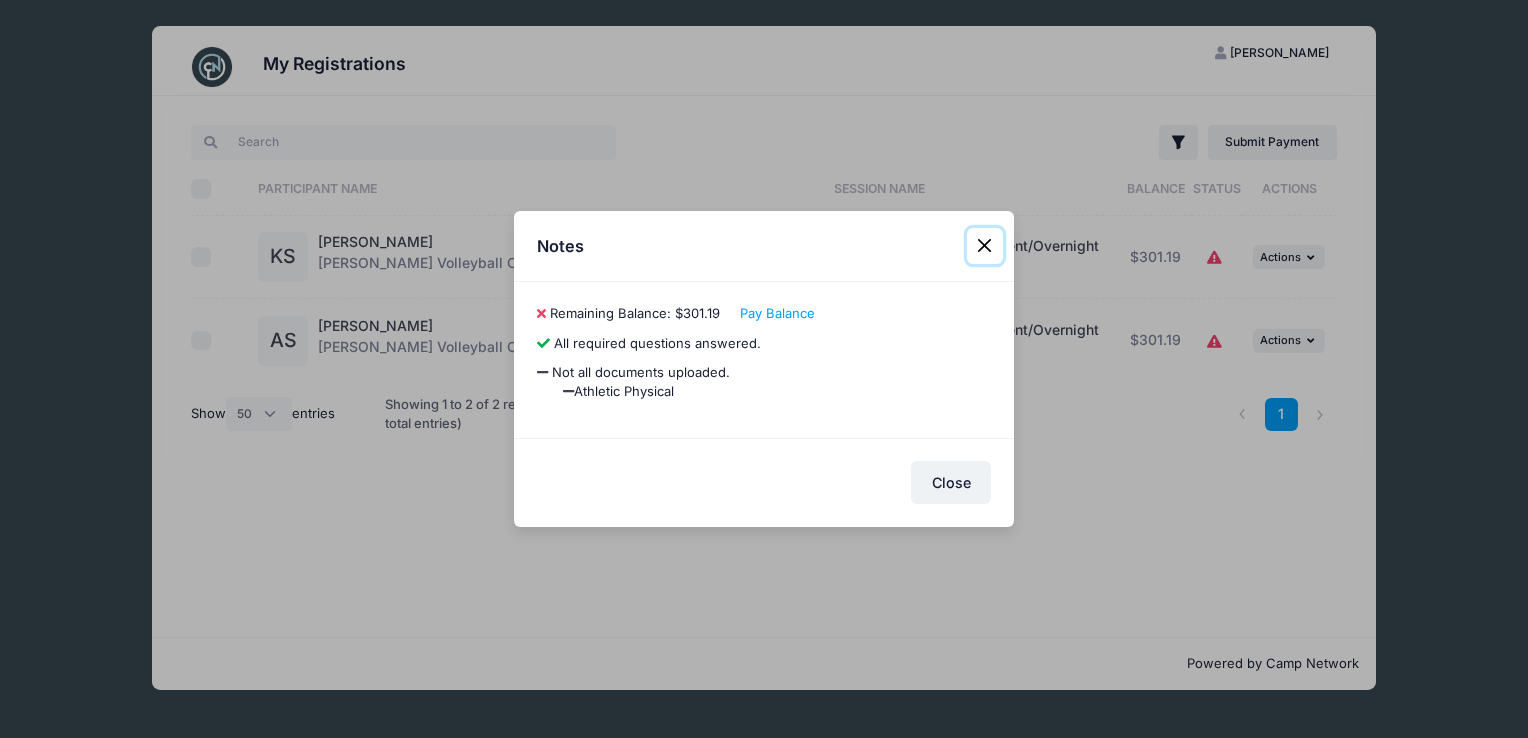 click at bounding box center [985, 246] 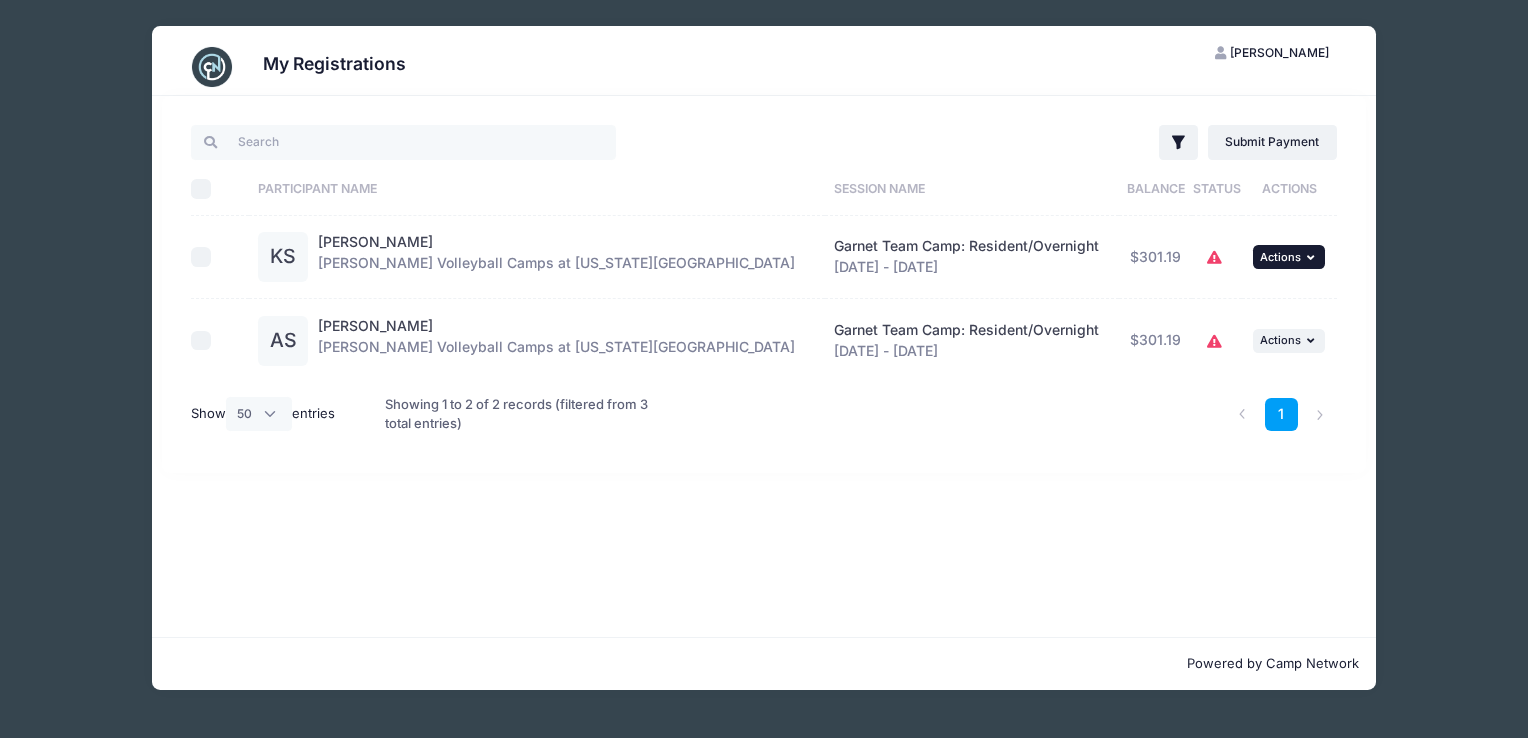 click on "Actions" at bounding box center (1280, 257) 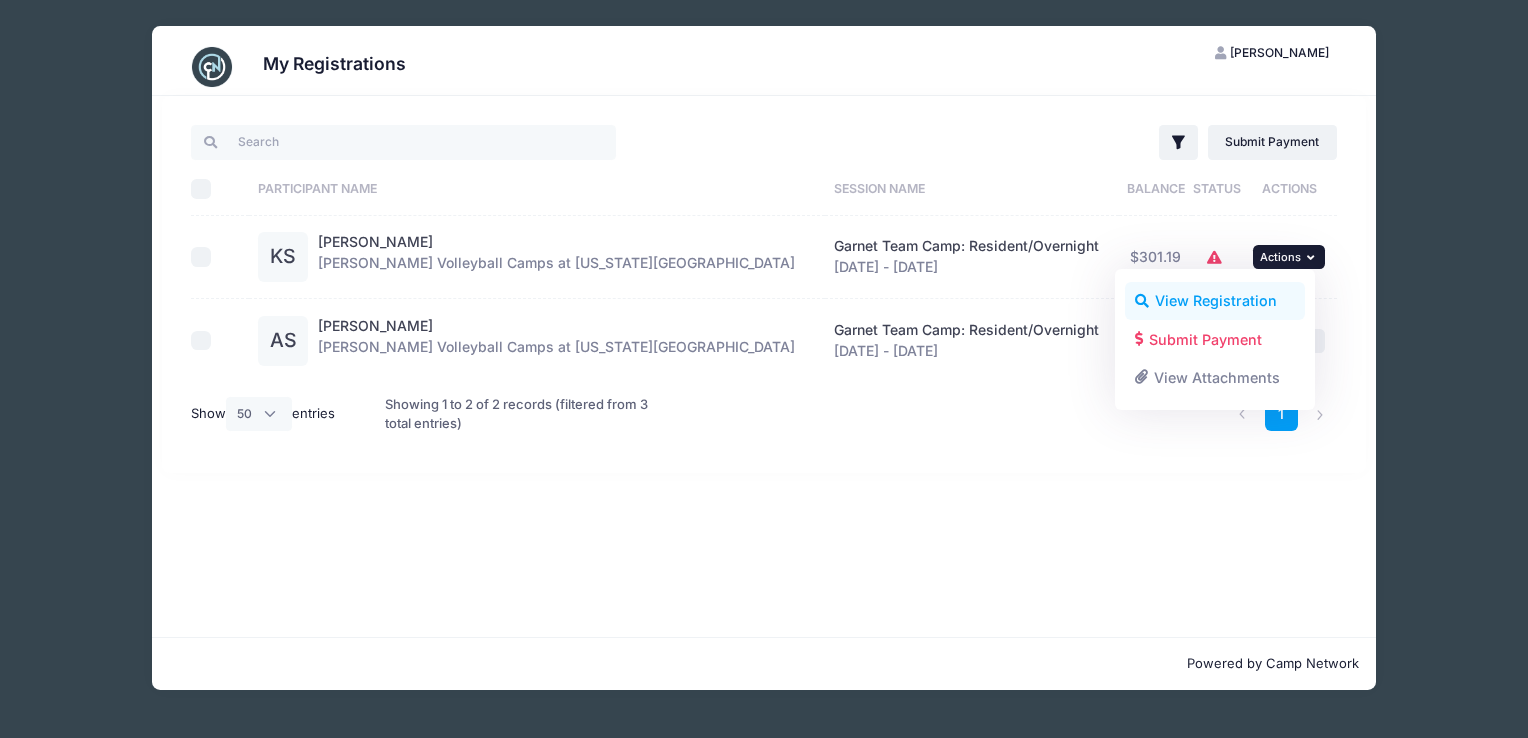 click on "View Registration" at bounding box center [1215, 301] 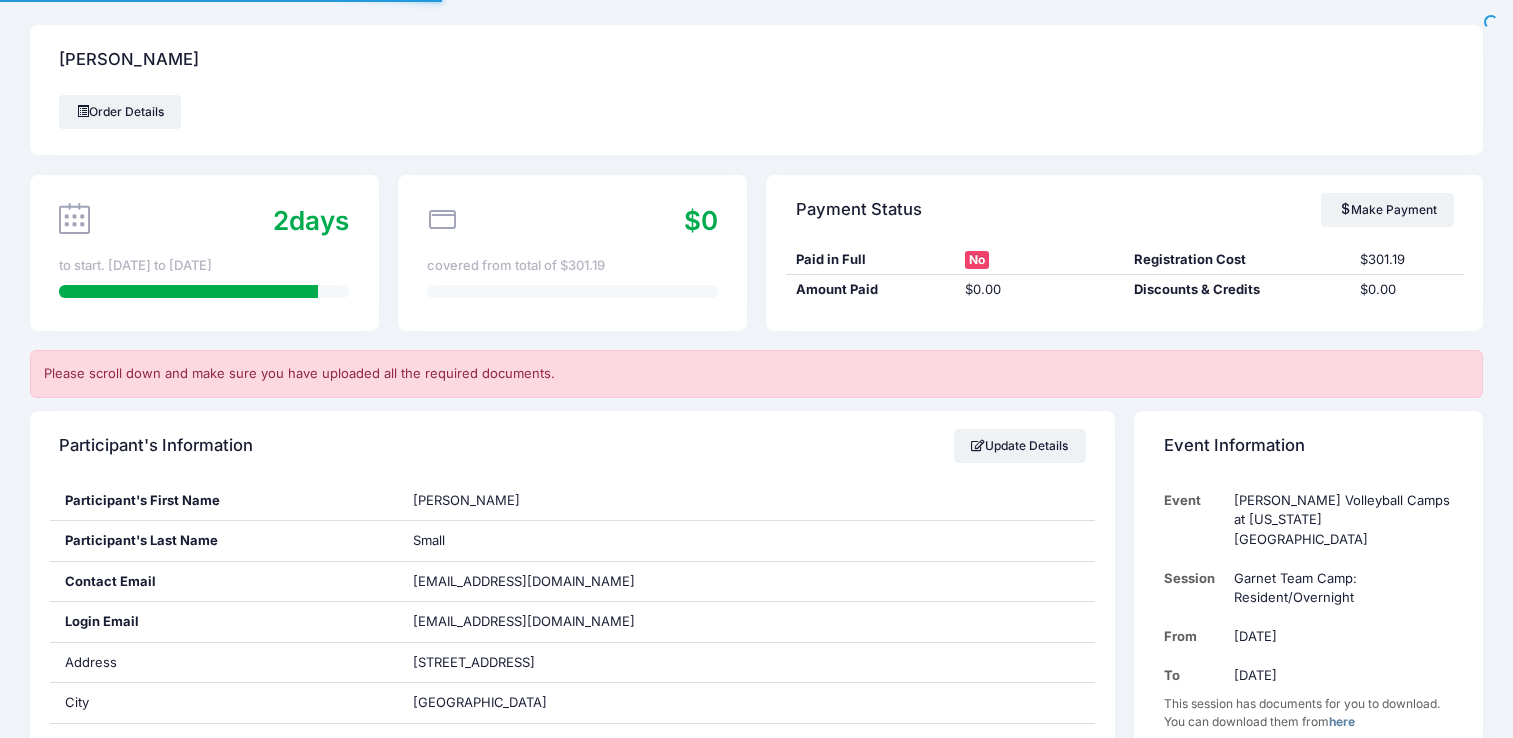 scroll, scrollTop: 0, scrollLeft: 0, axis: both 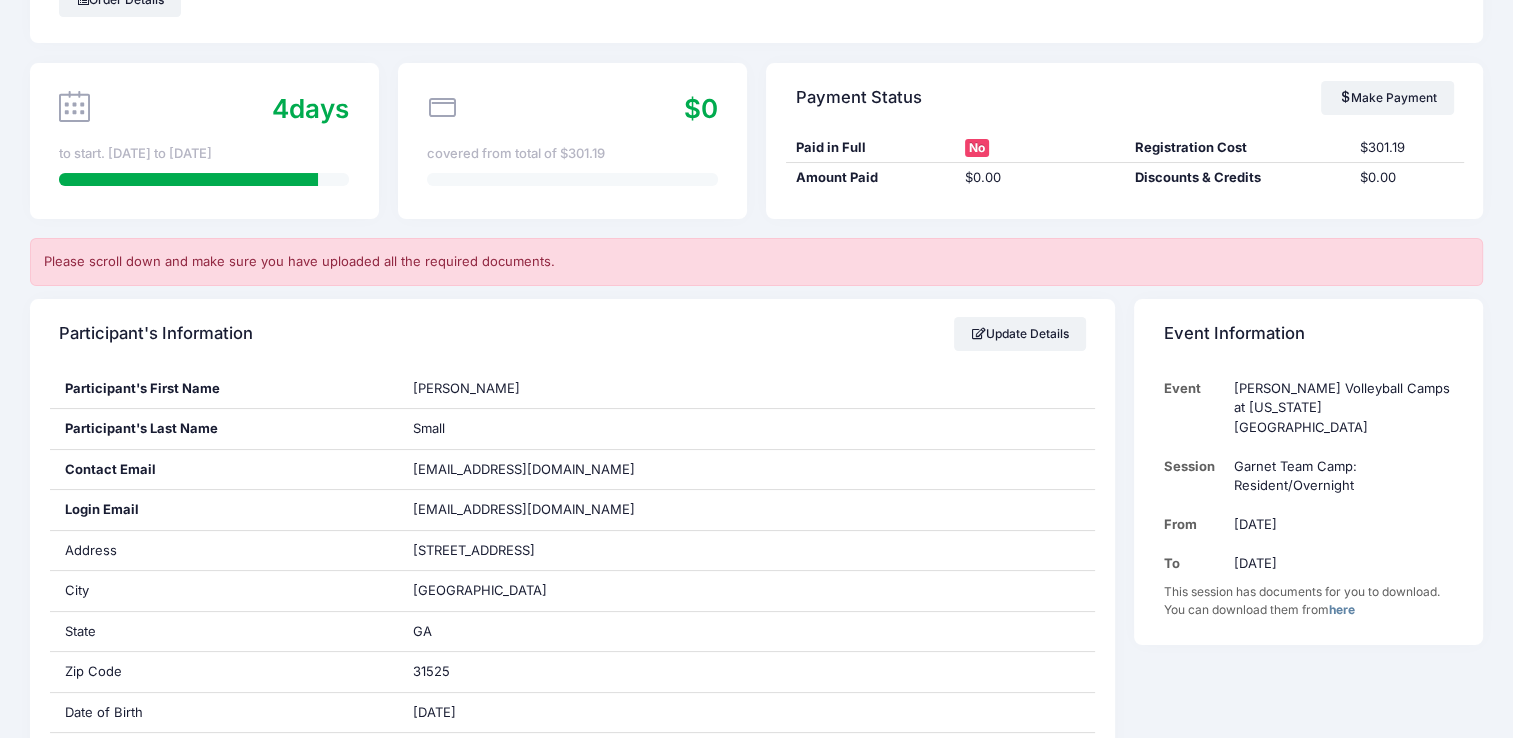 click on "here" at bounding box center (1342, 609) 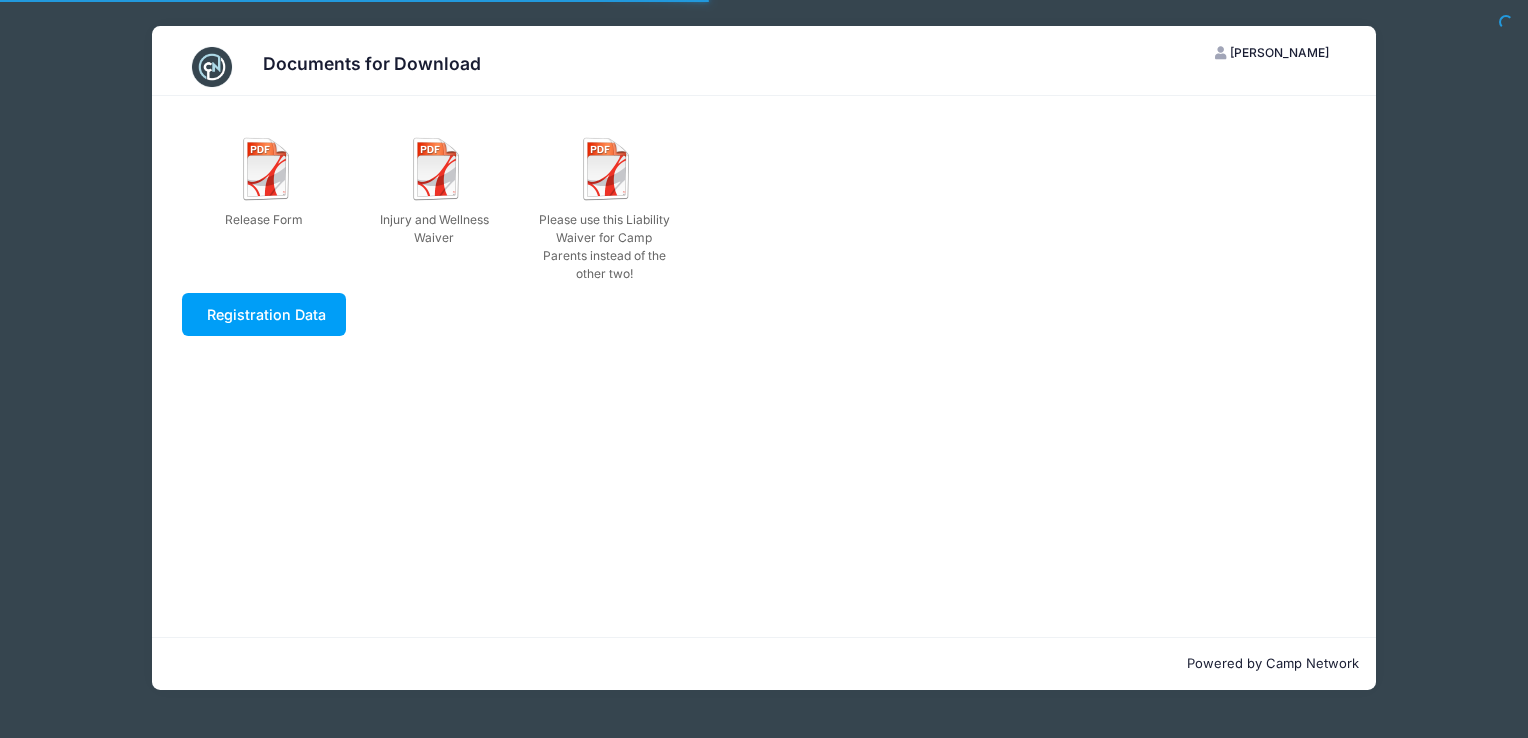 scroll, scrollTop: 0, scrollLeft: 0, axis: both 